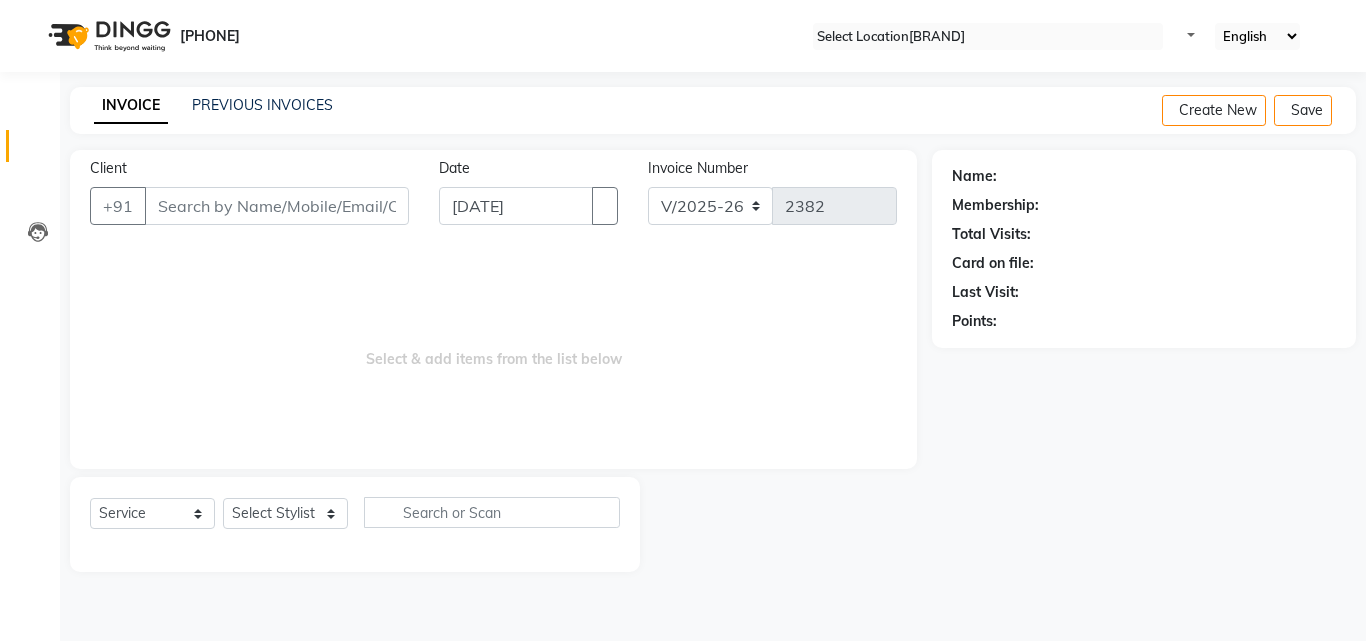 scroll, scrollTop: 0, scrollLeft: 0, axis: both 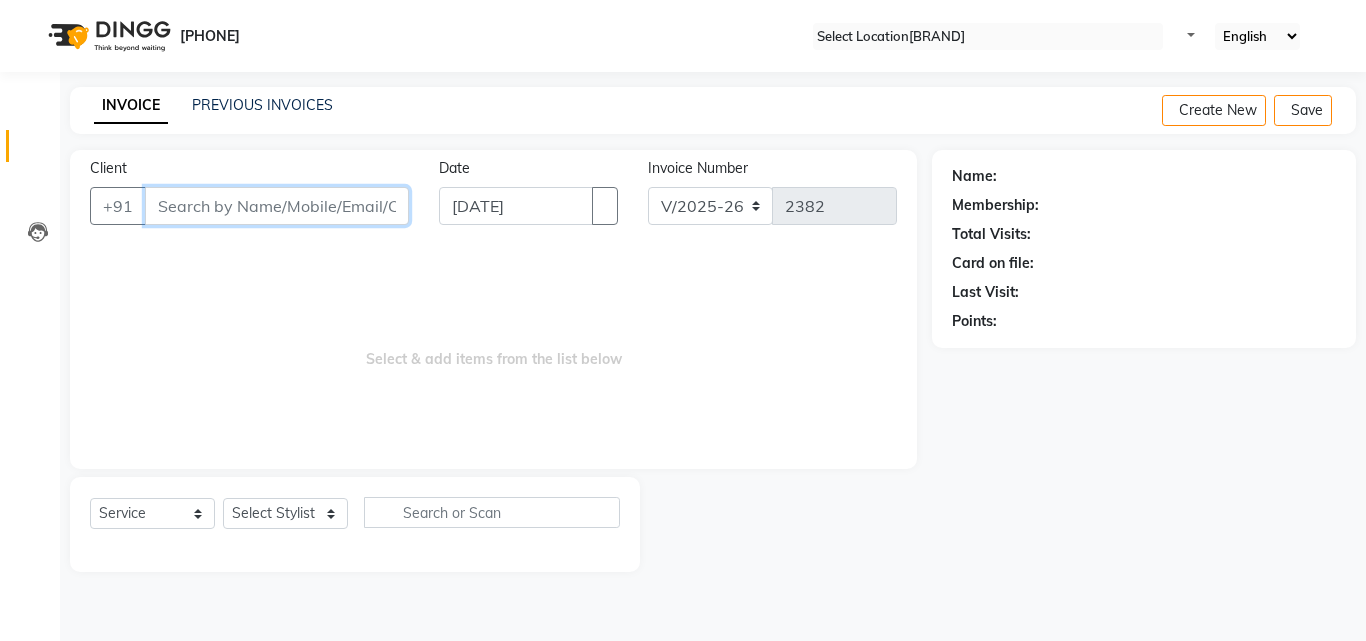 click on "Client" at bounding box center [277, 206] 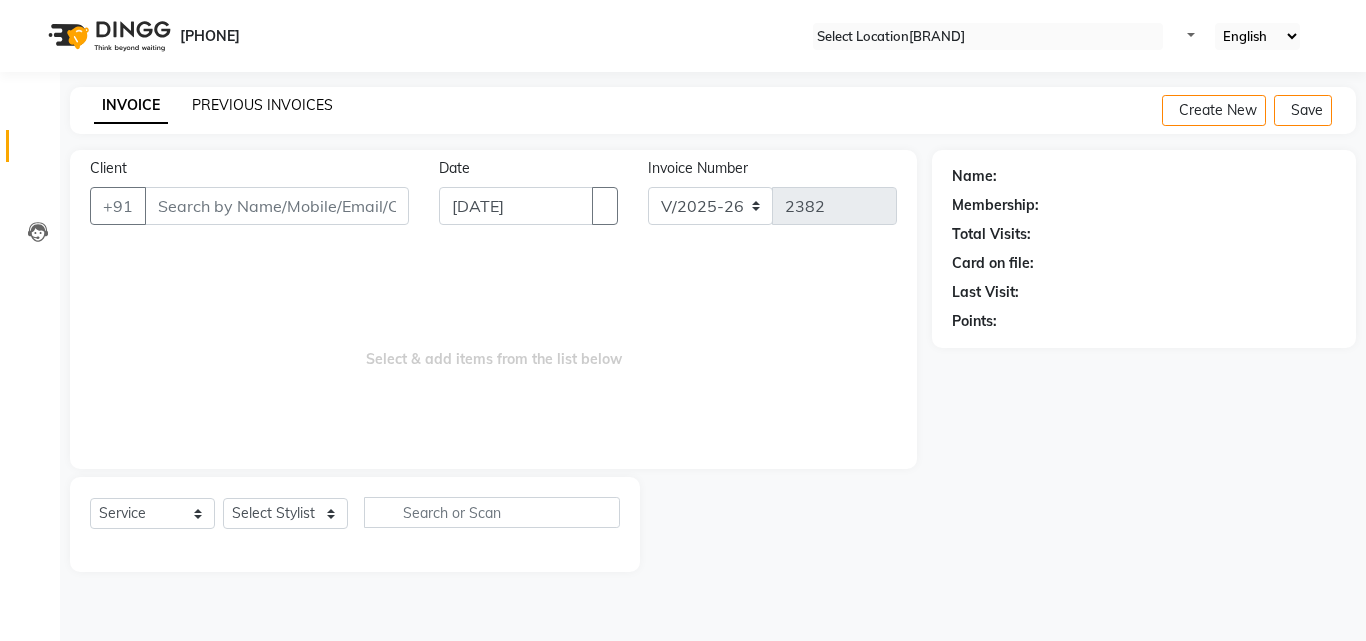 click on "PREVIOUS INVOICES" at bounding box center (262, 105) 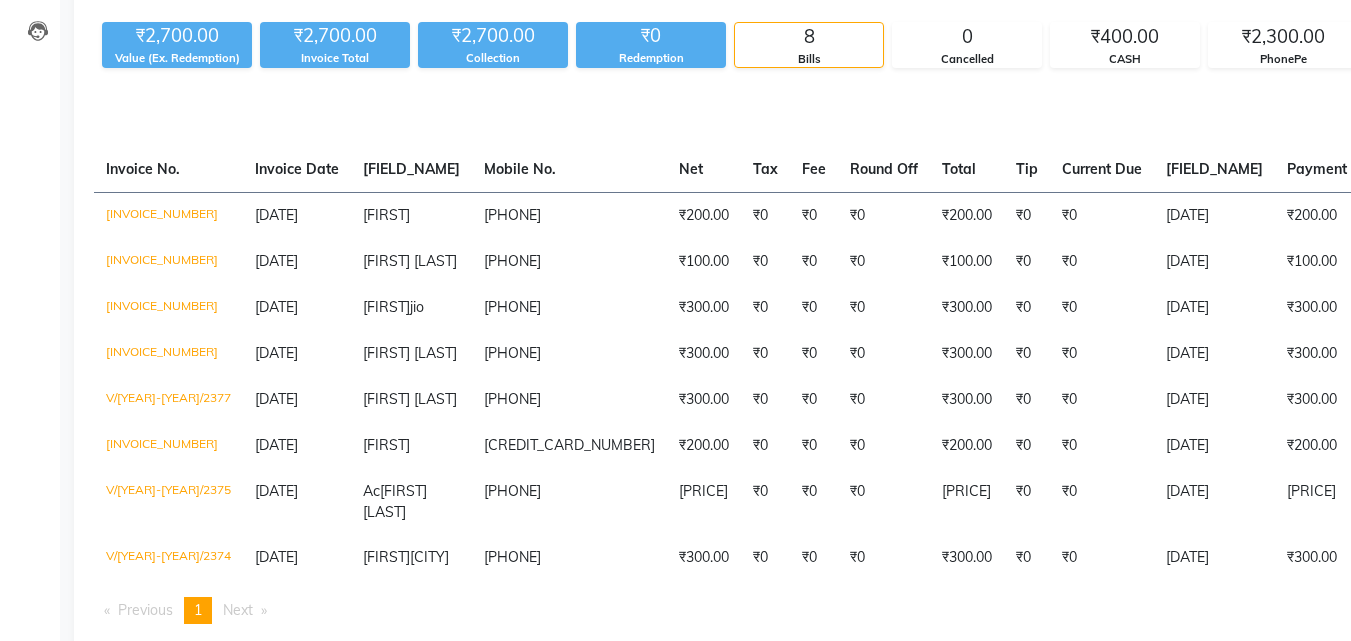 scroll, scrollTop: 285, scrollLeft: 0, axis: vertical 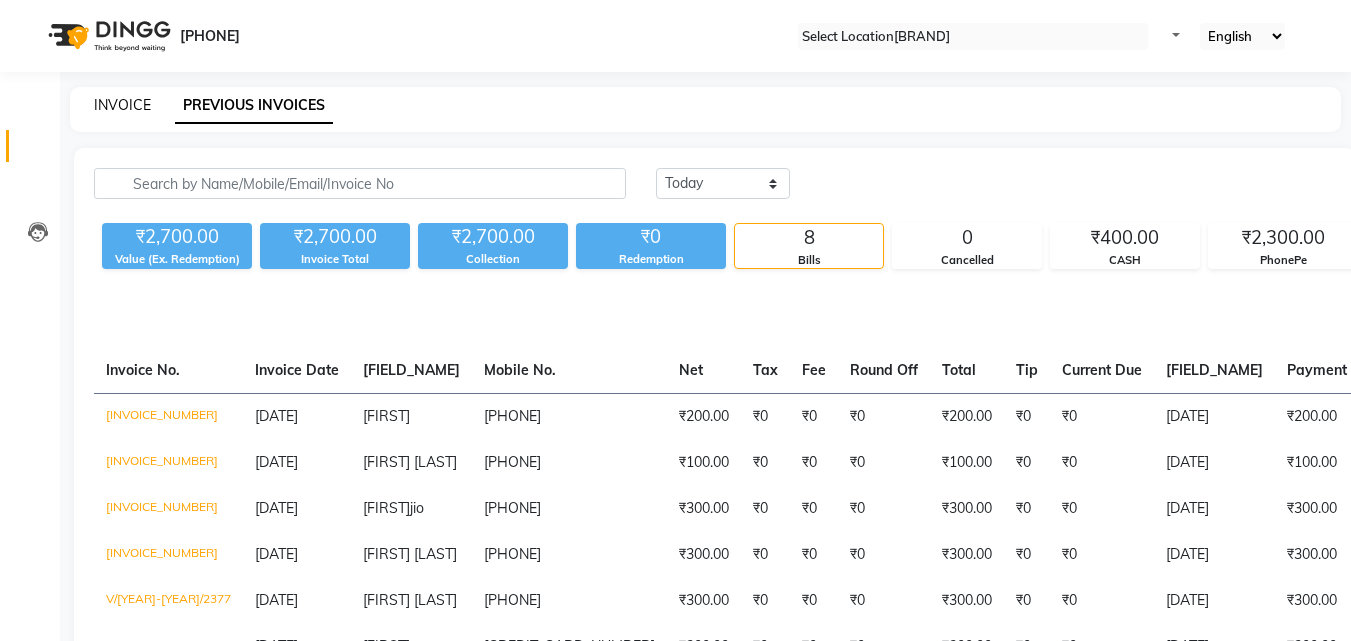 click on "INVOICE" at bounding box center (122, 105) 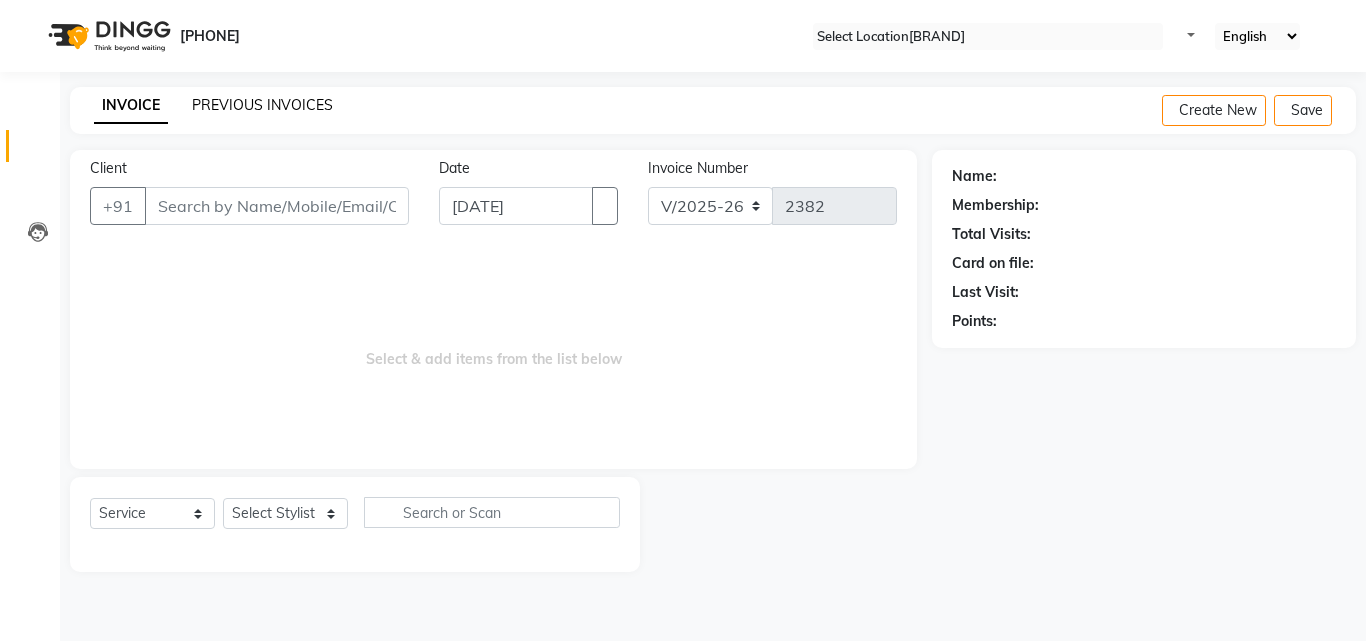 click on "PREVIOUS INVOICES" at bounding box center (262, 105) 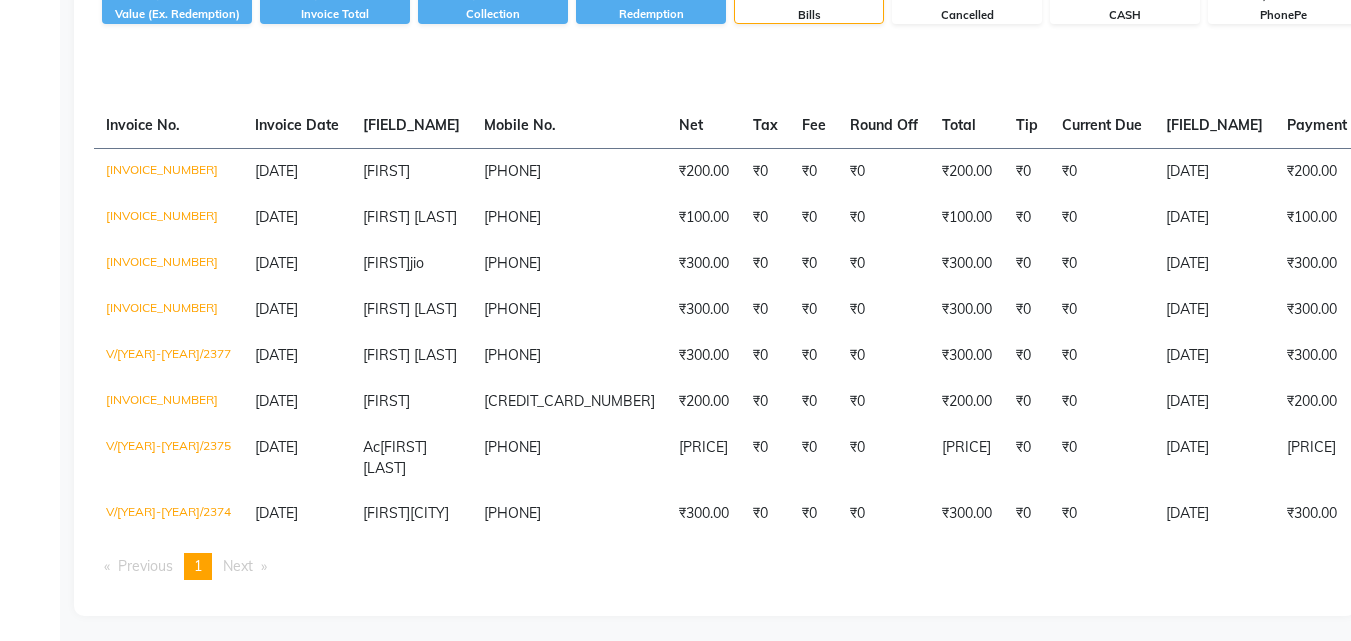scroll, scrollTop: 285, scrollLeft: 0, axis: vertical 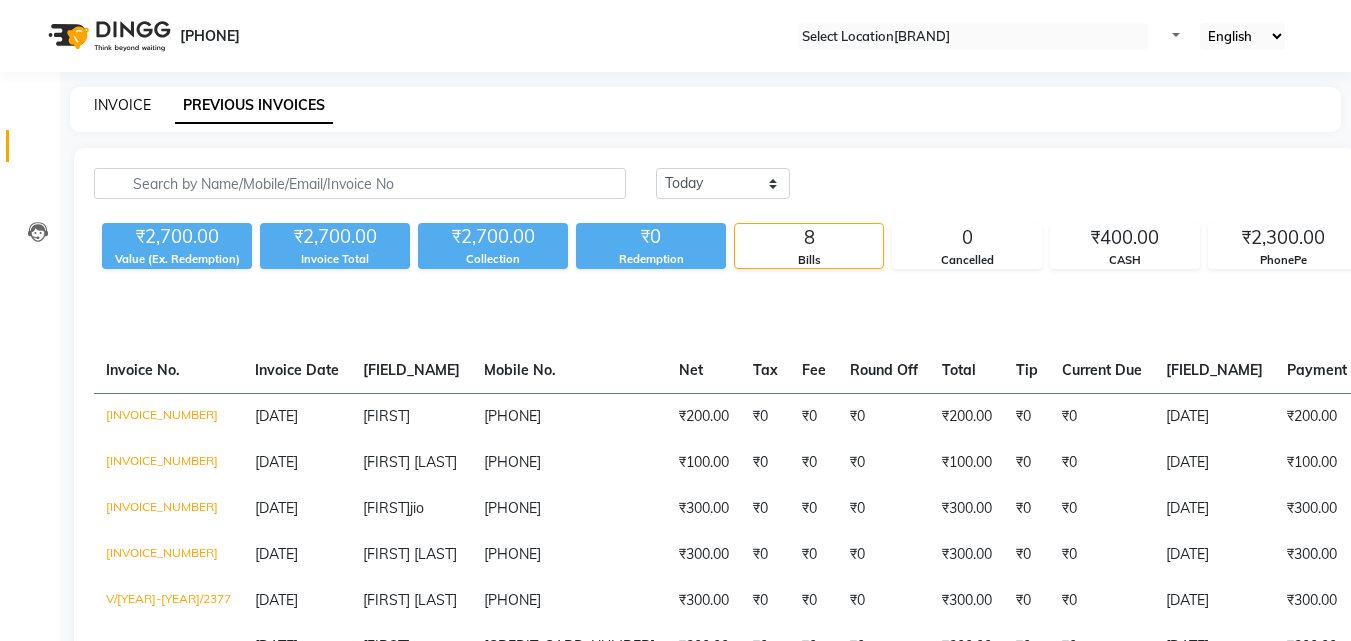click on "INVOICE" at bounding box center (122, 105) 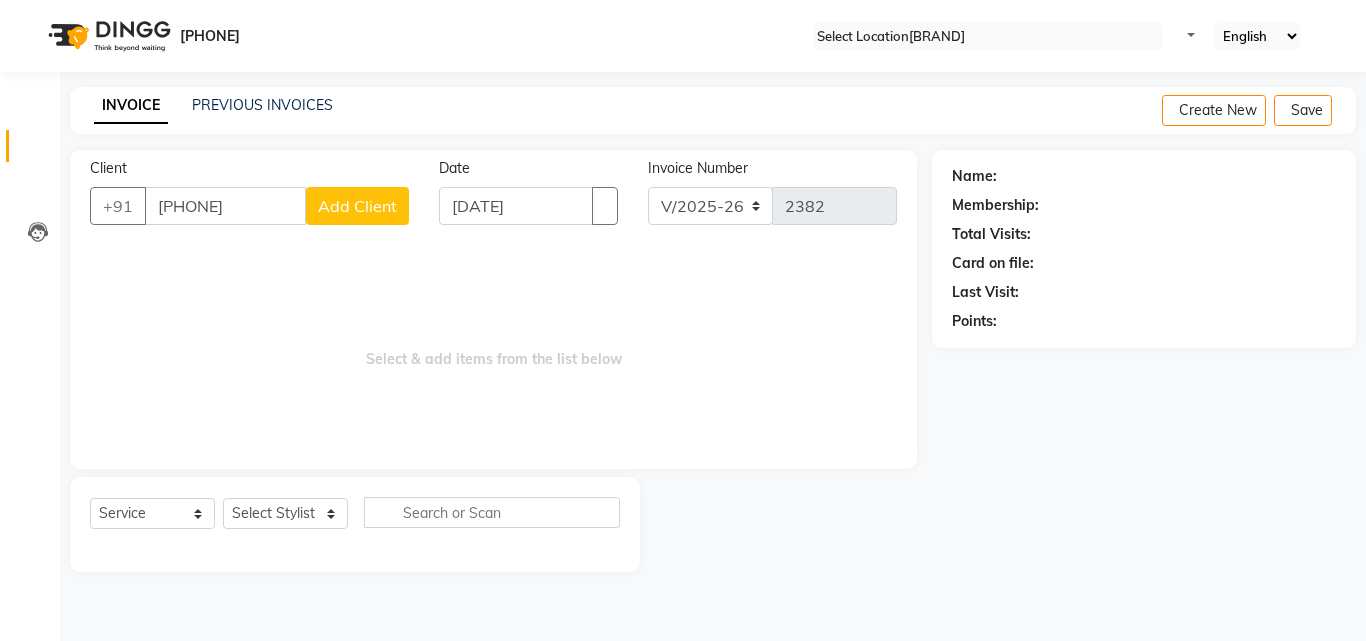 type on "[PHONE]" 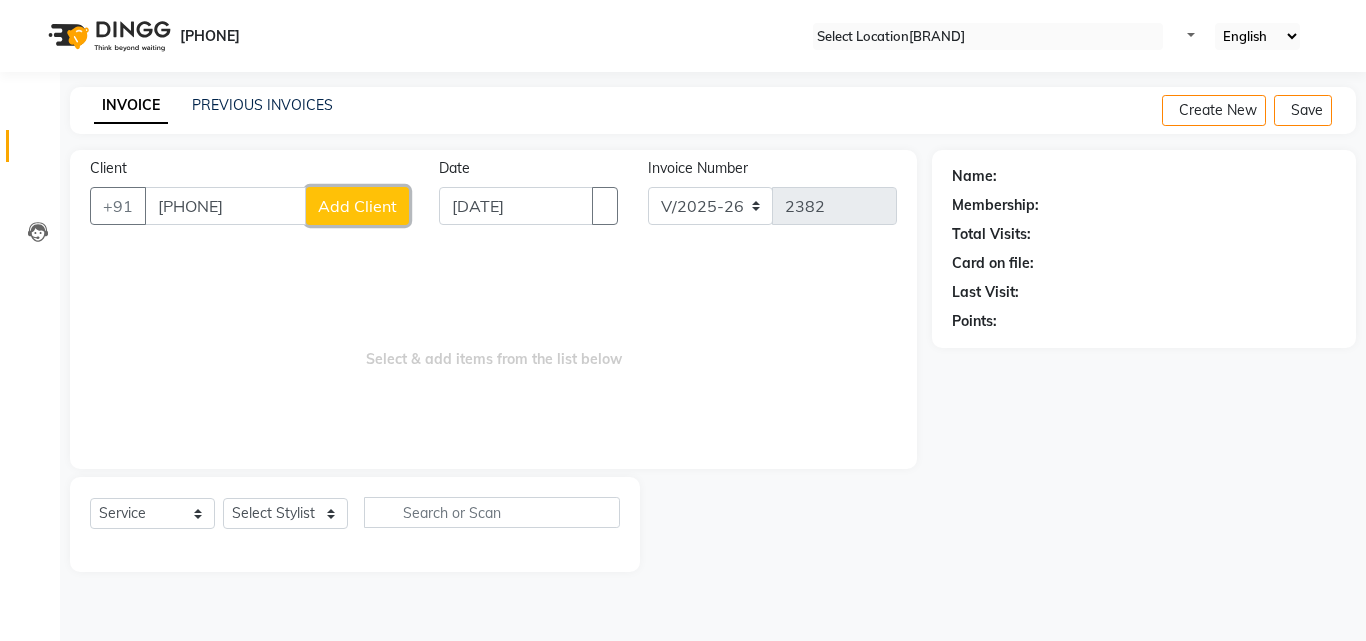 click on "Add Client" at bounding box center [357, 206] 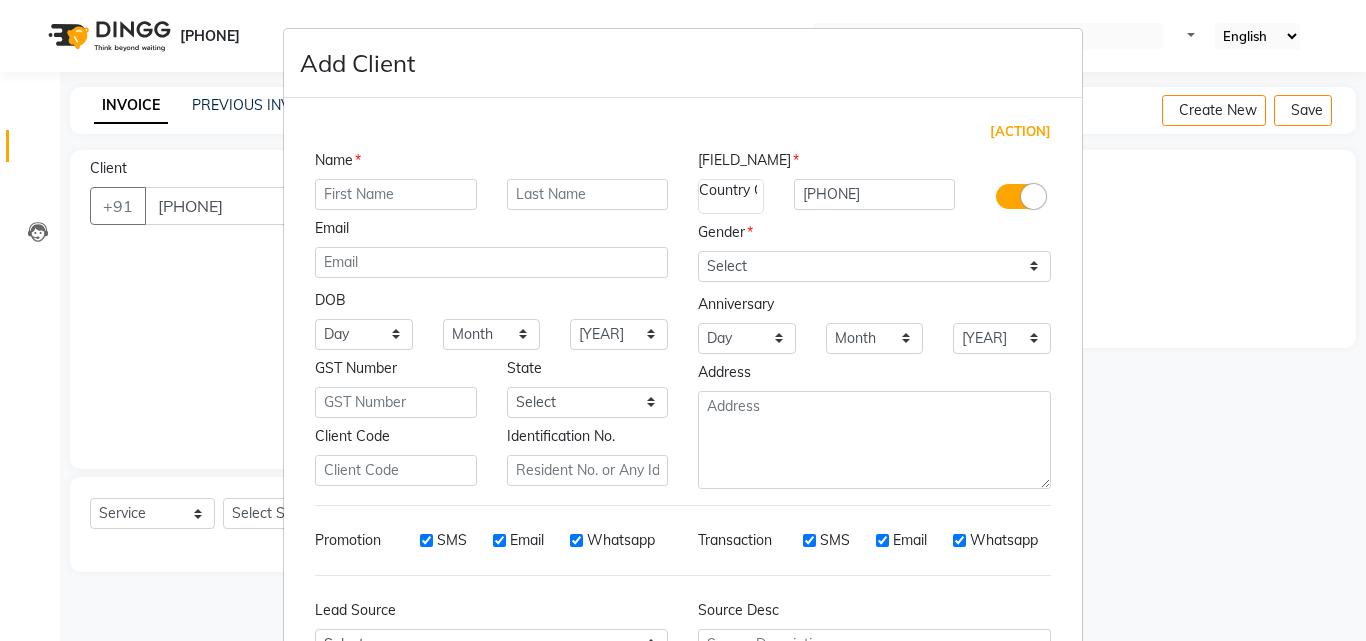 click at bounding box center [396, 194] 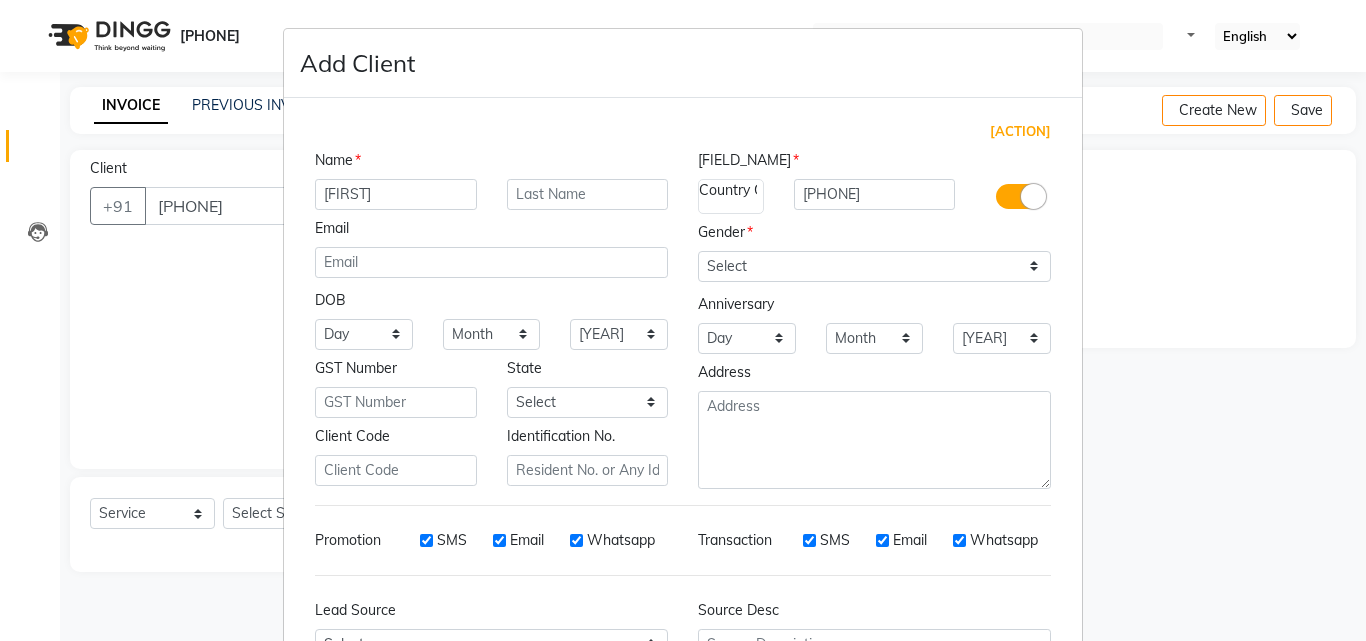 type on "[FIRST]" 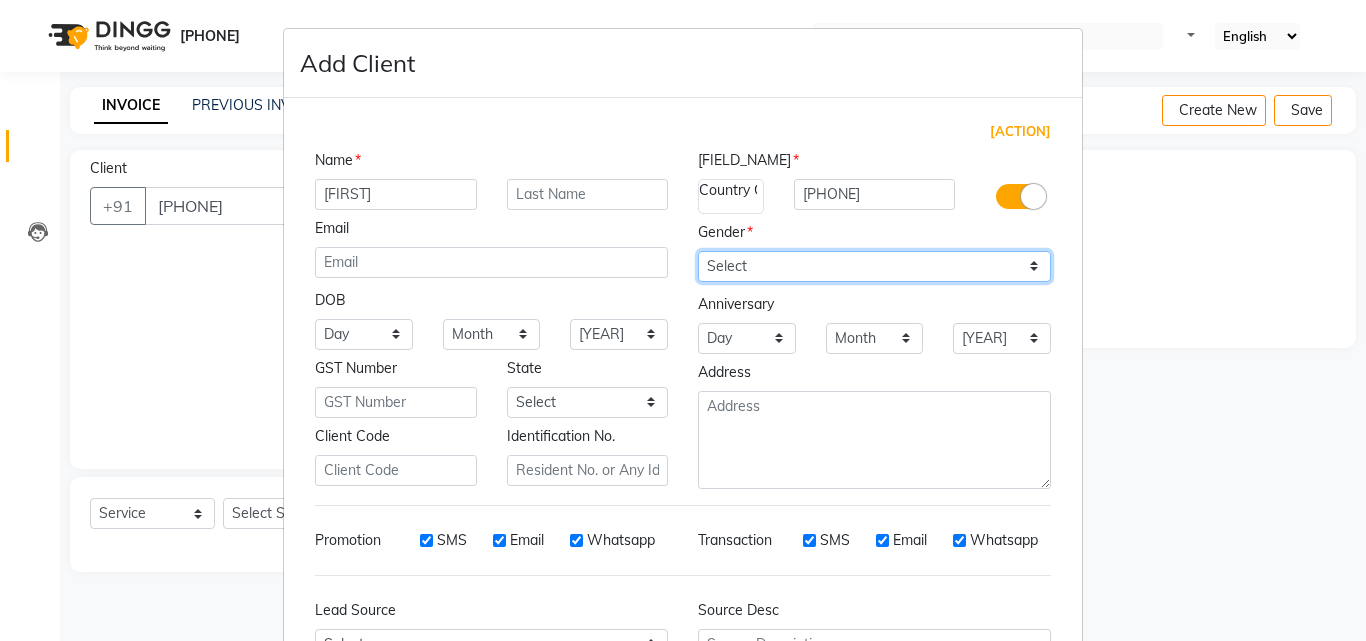 click on "Select Male Female Other Prefer Not To Say" at bounding box center [874, 266] 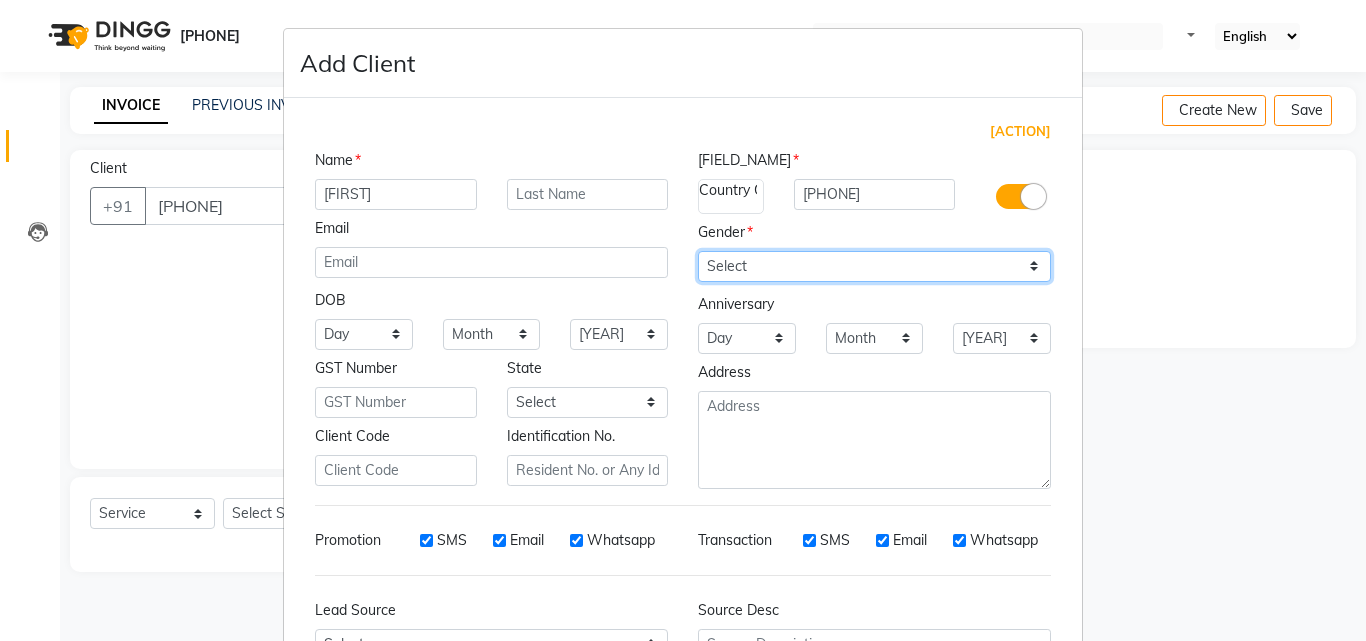 select on "male" 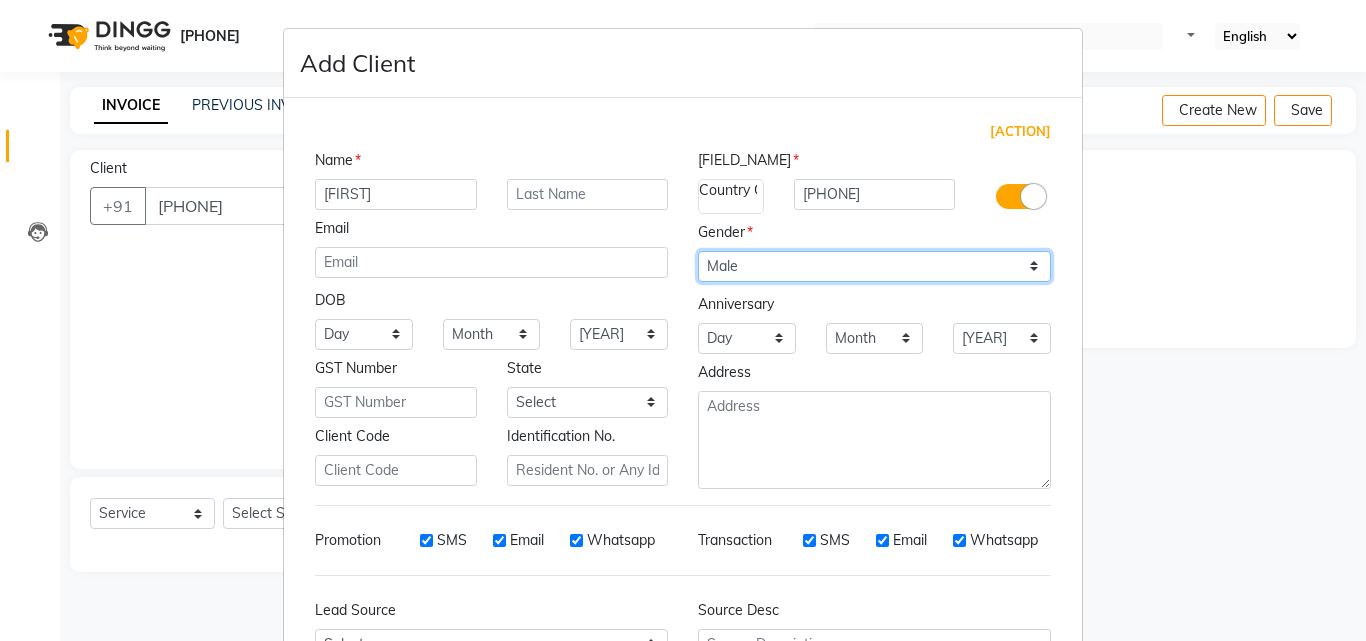 click on "Select Male Female Other Prefer Not To Say" at bounding box center (874, 266) 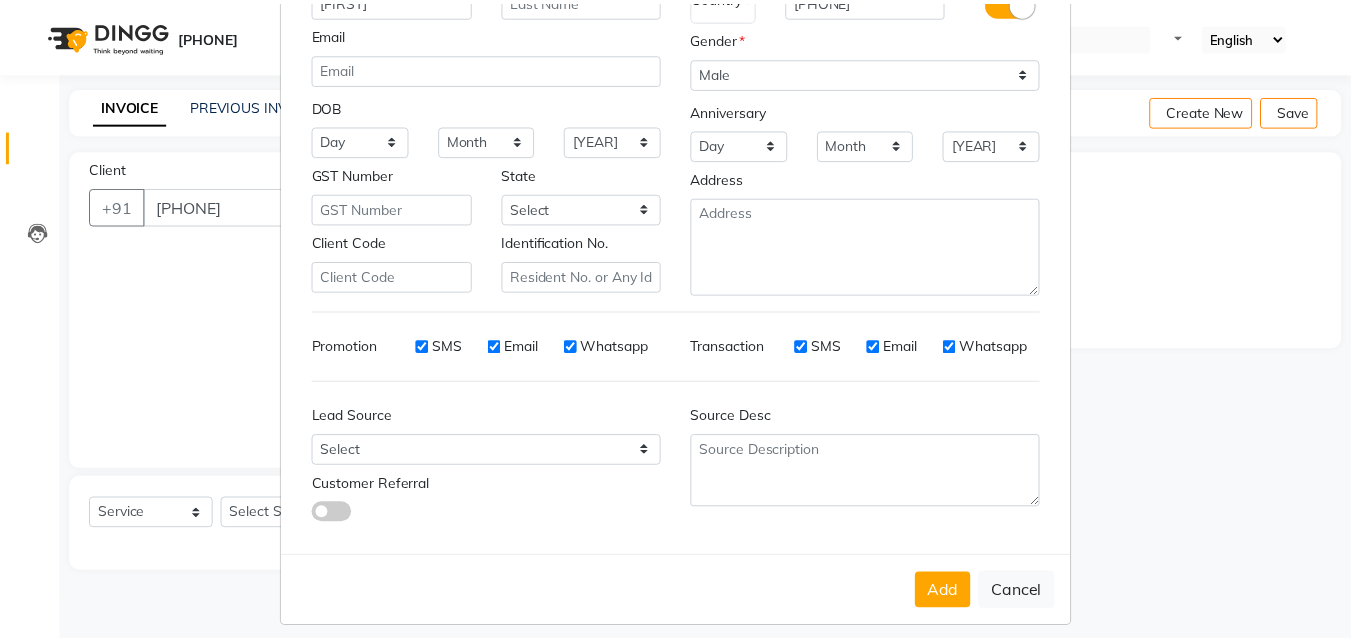 scroll, scrollTop: 208, scrollLeft: 0, axis: vertical 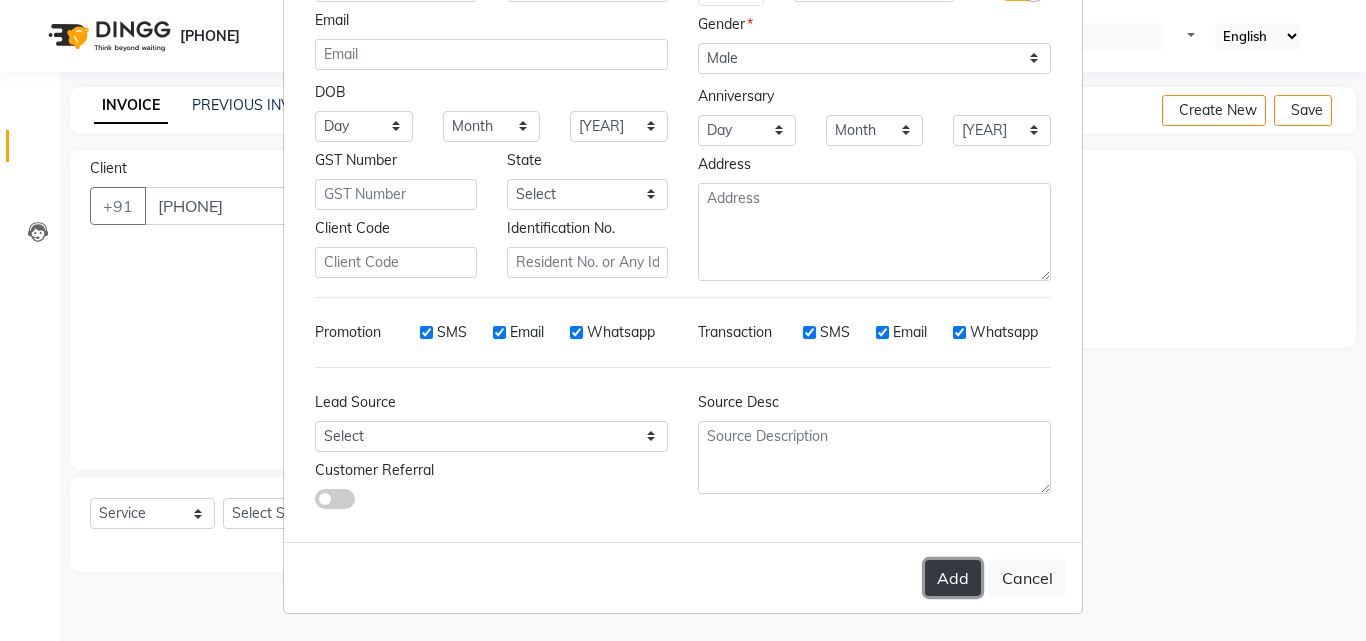 click on "Add" at bounding box center [953, 578] 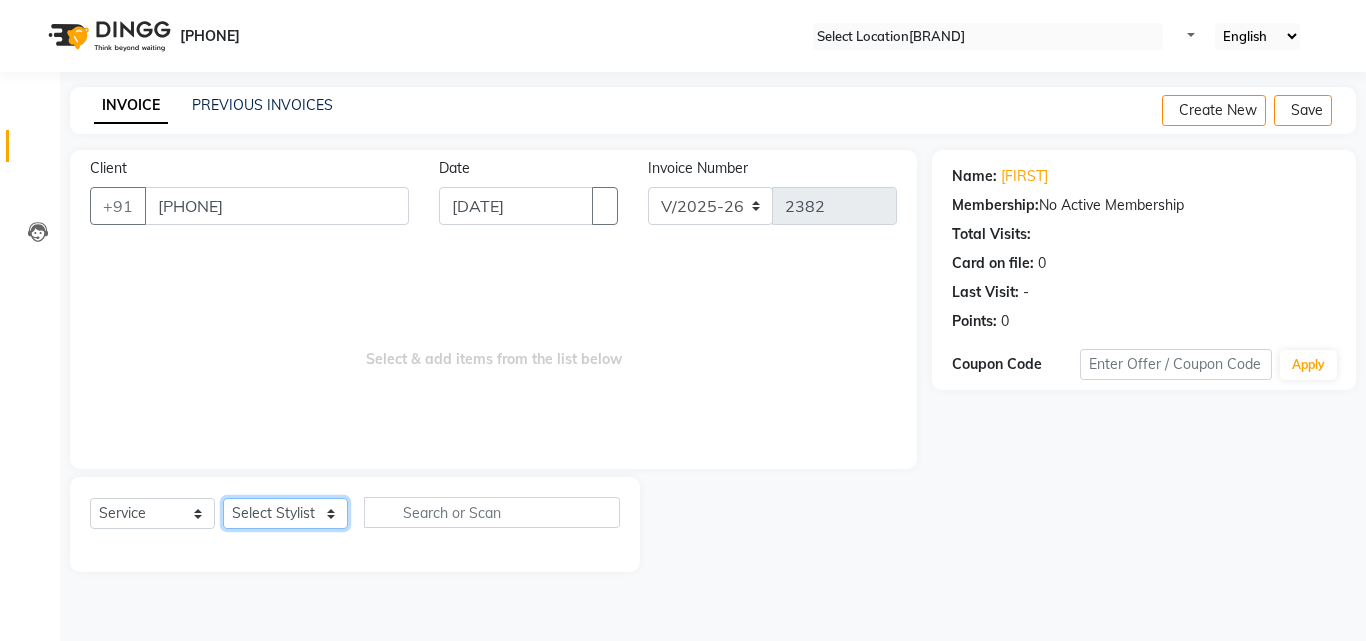 click on "Select Stylist Addiction Salon ALI ANJALI BANSIKA GOURAV KARAN KARAN DEEP KOUSHIK Nikhil Nilesh PAL Pranav [LAST] SHARDA" at bounding box center [285, 513] 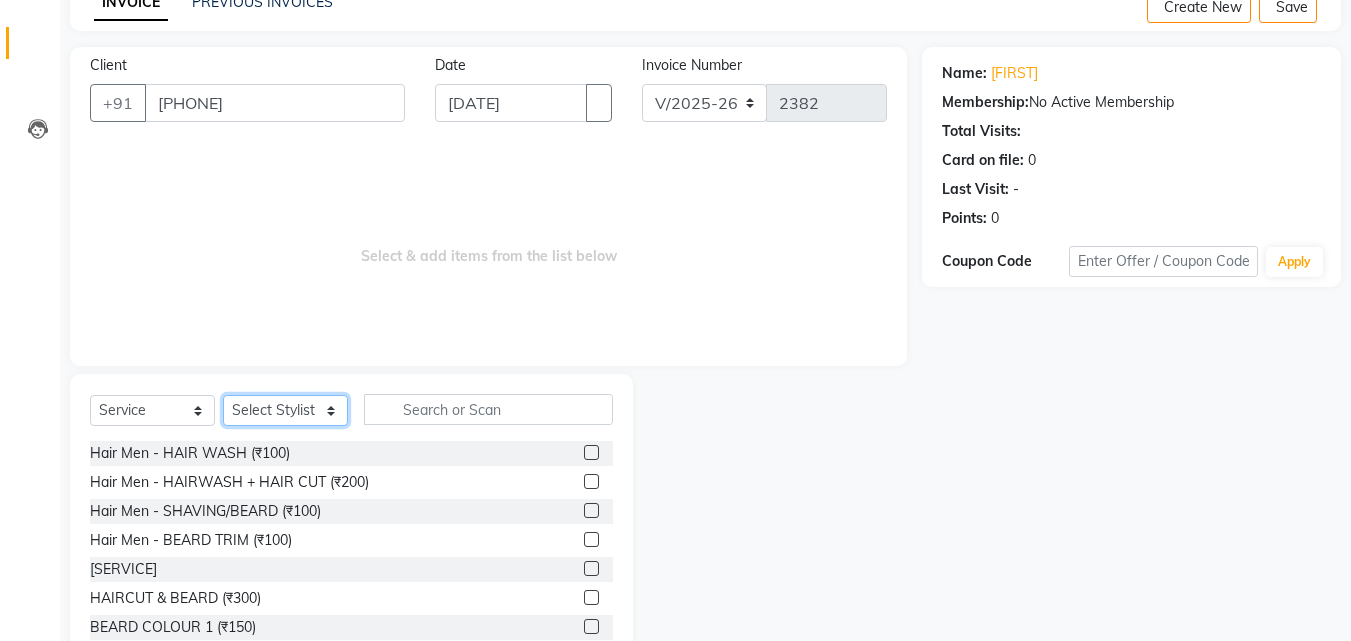 scroll, scrollTop: 160, scrollLeft: 0, axis: vertical 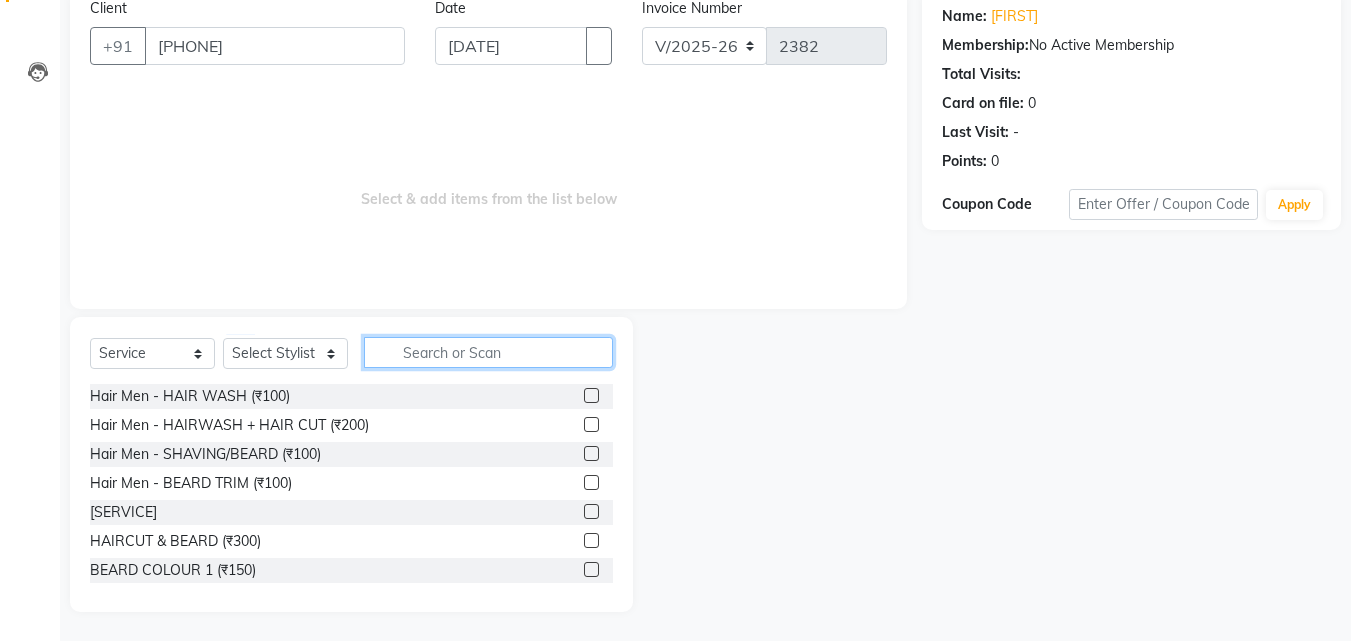 click at bounding box center [488, 352] 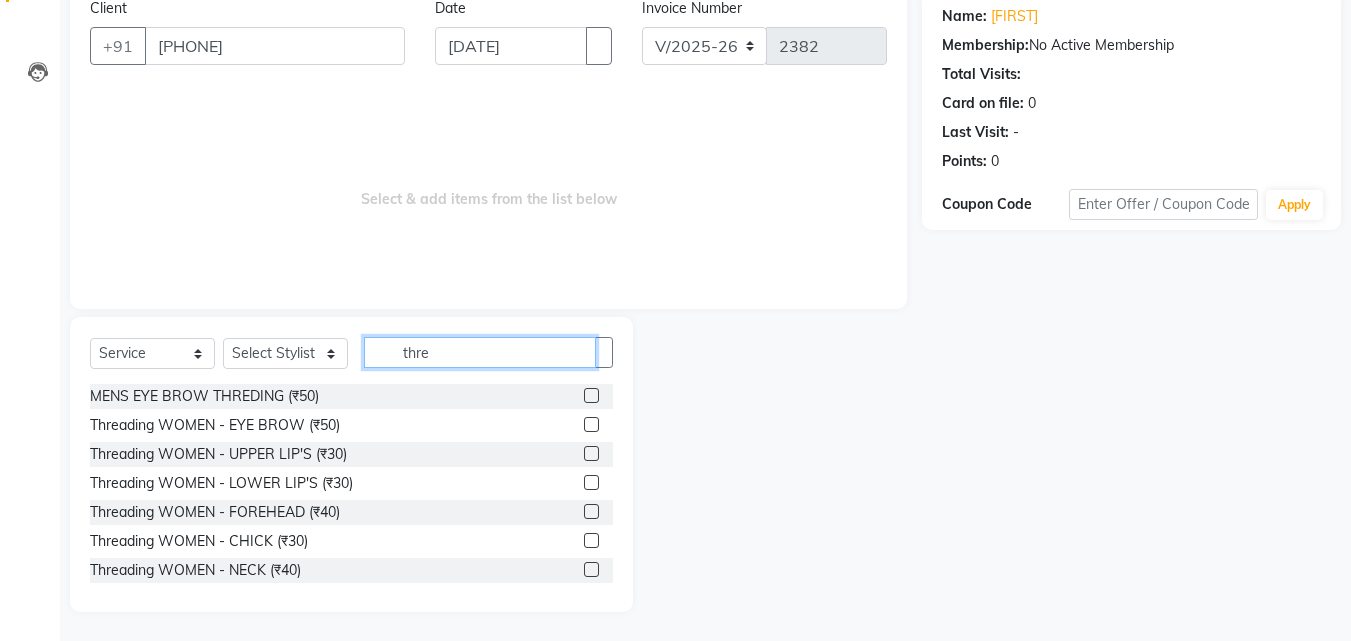type on "thre" 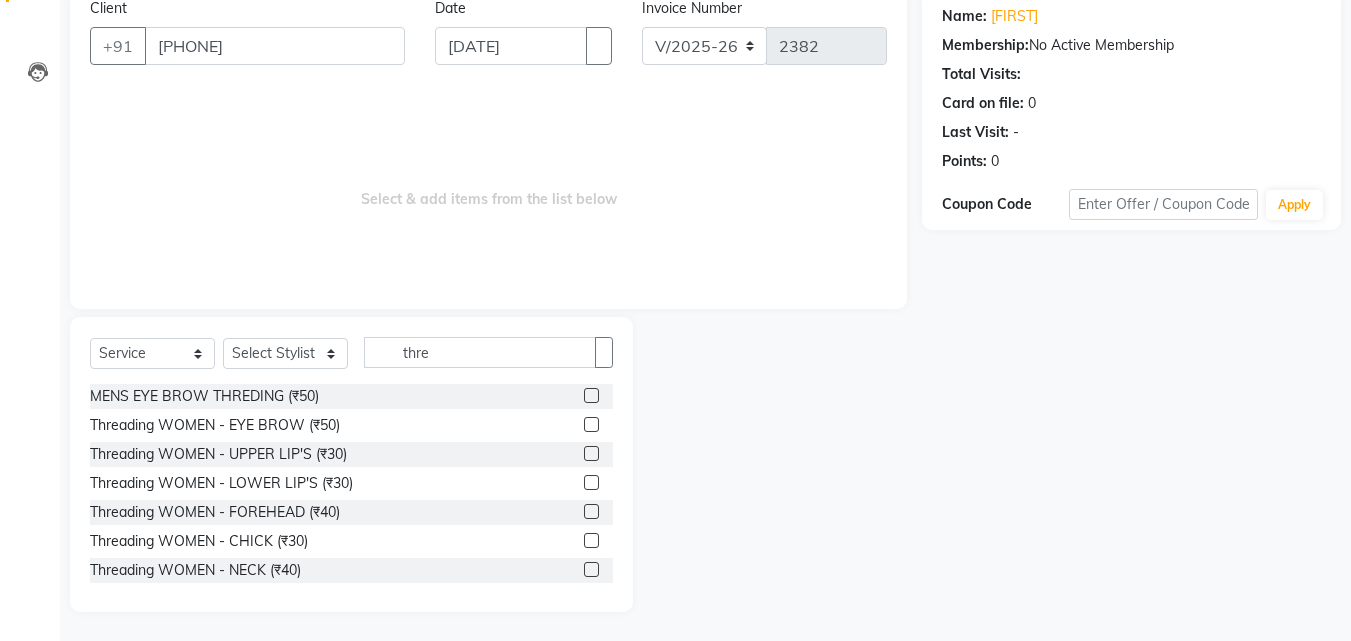 click at bounding box center [591, 395] 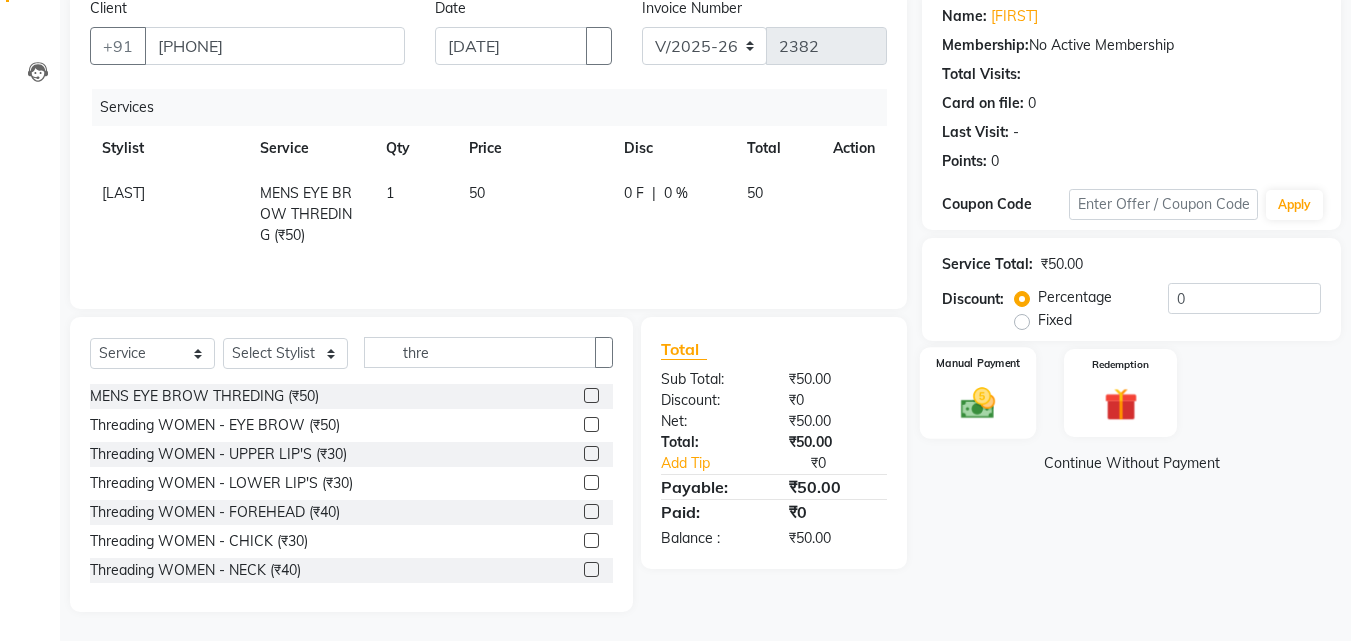 click at bounding box center [978, 403] 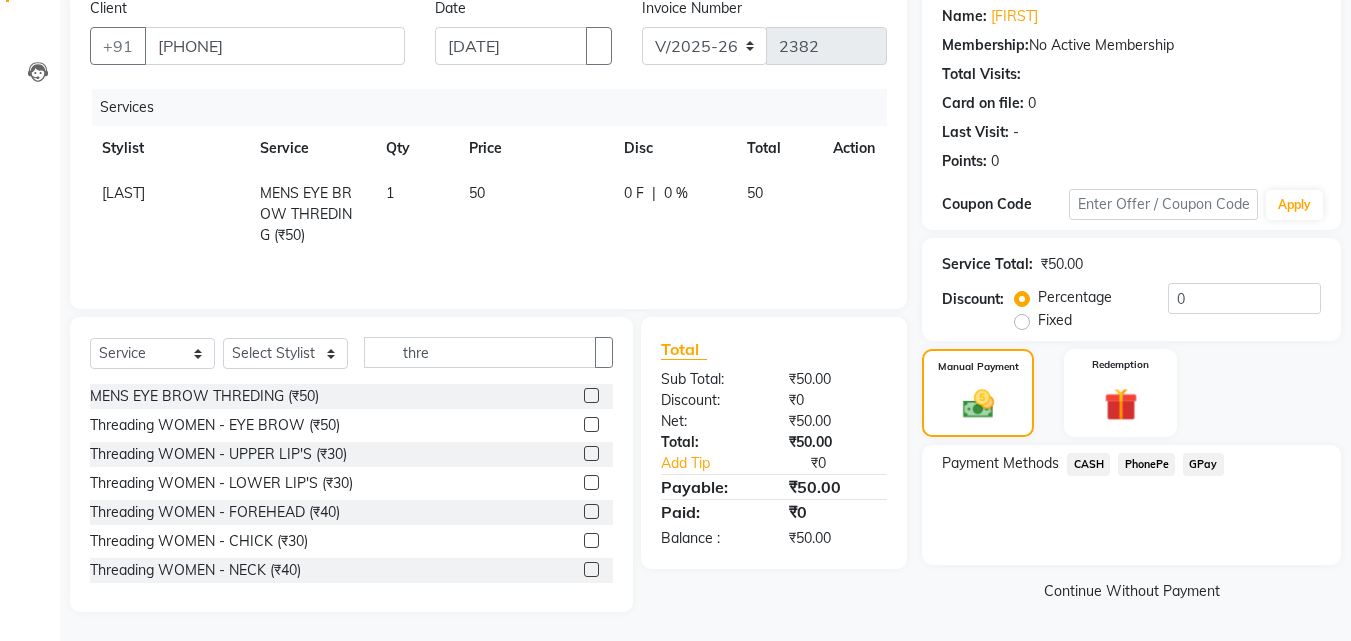 click on "CASH" at bounding box center [1088, 464] 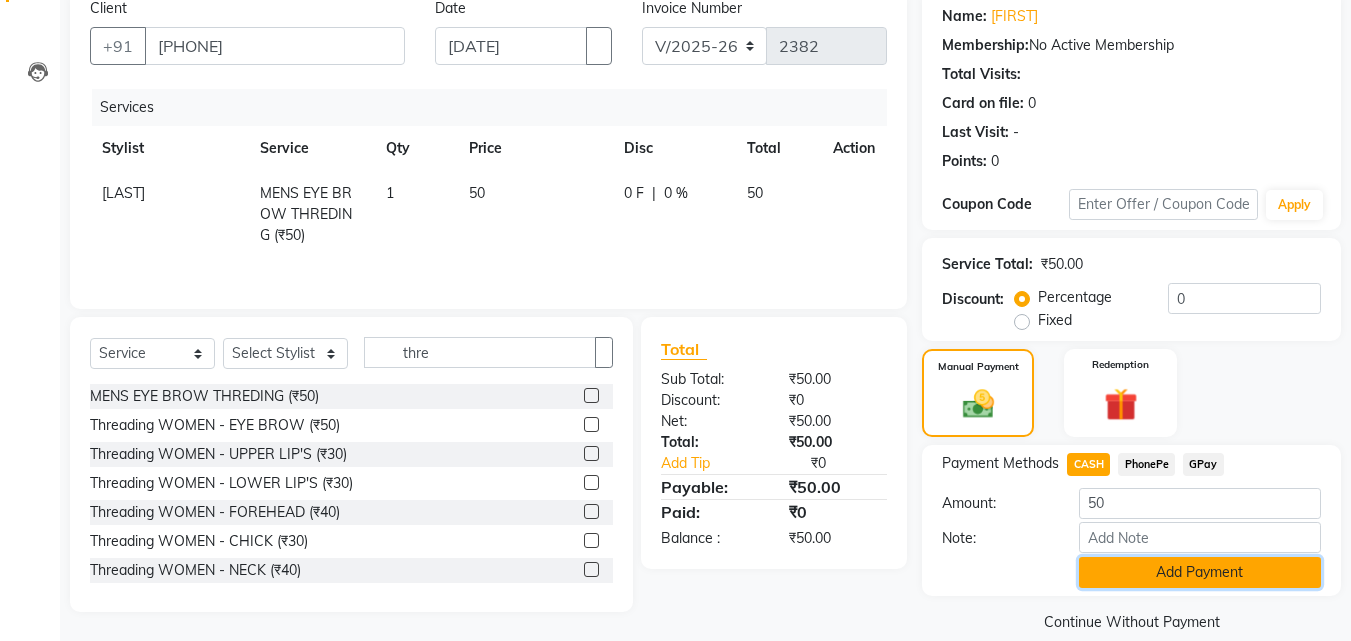 click on "Add Payment" at bounding box center [1200, 572] 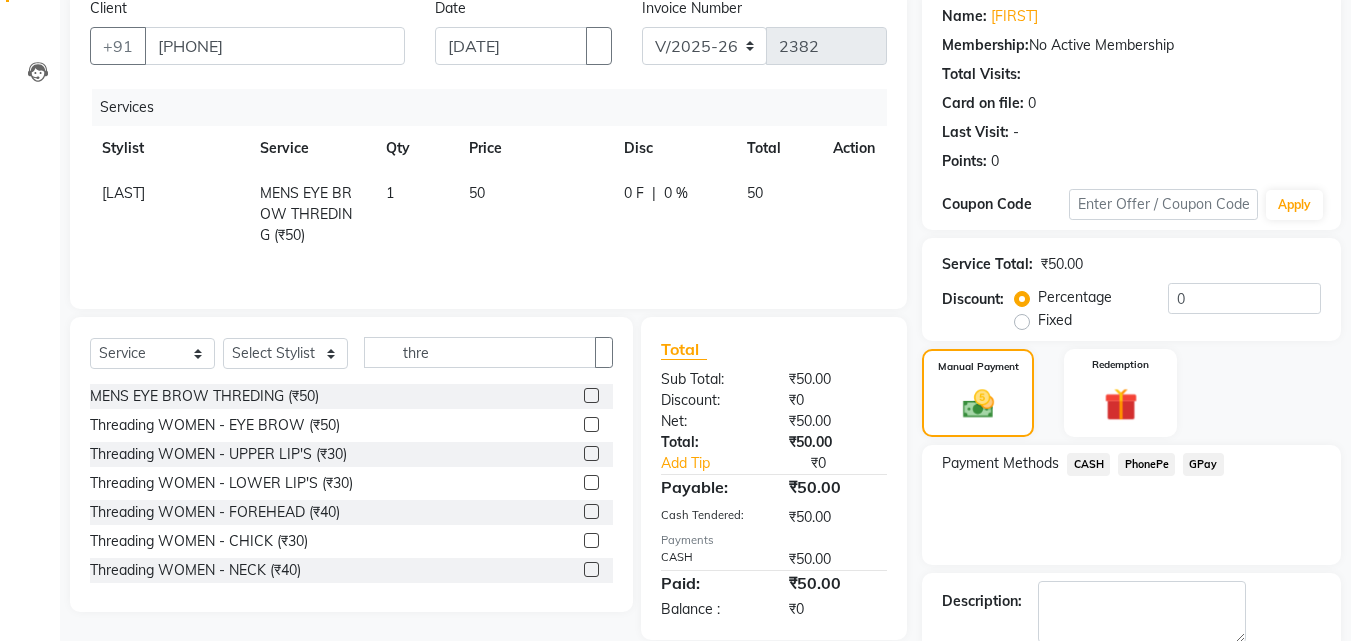 scroll, scrollTop: 275, scrollLeft: 0, axis: vertical 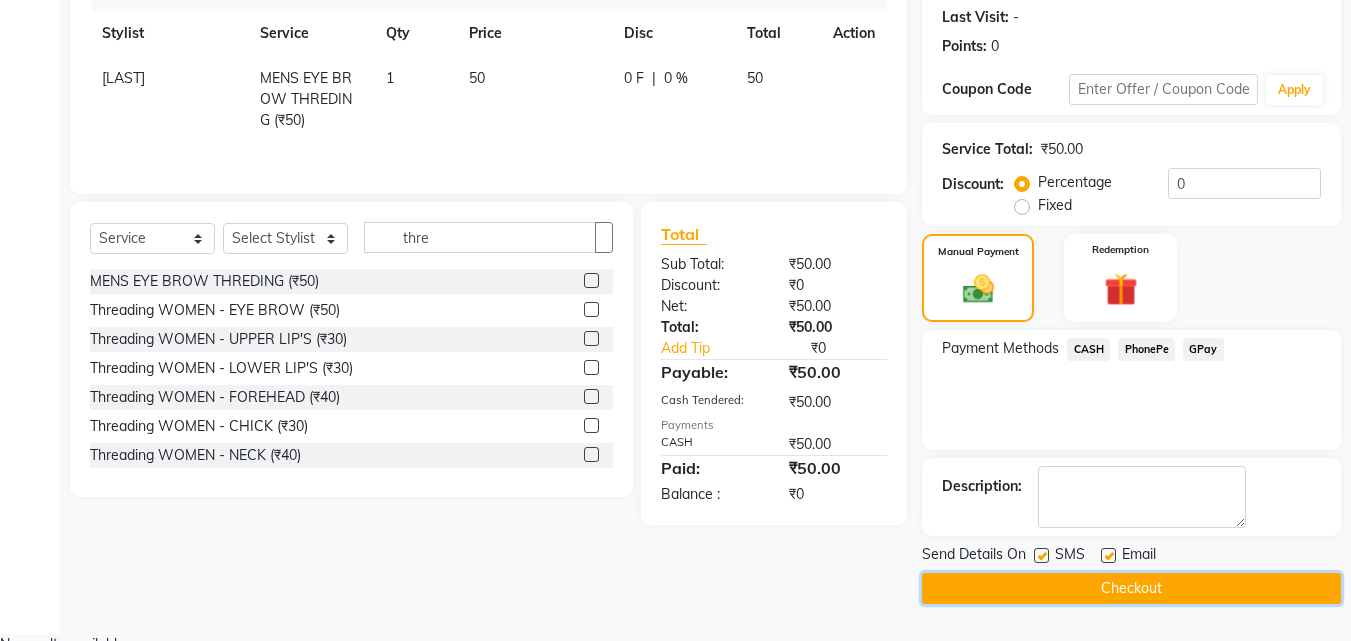 click on "Checkout" at bounding box center (1131, 588) 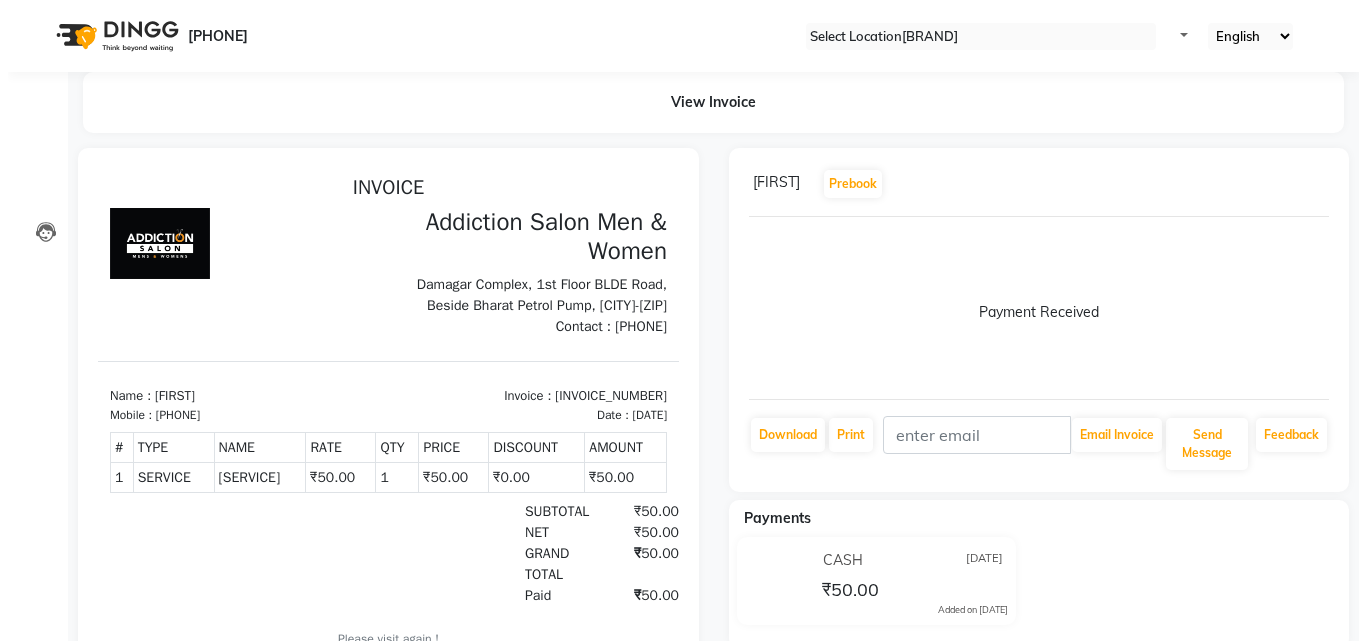 scroll, scrollTop: 0, scrollLeft: 0, axis: both 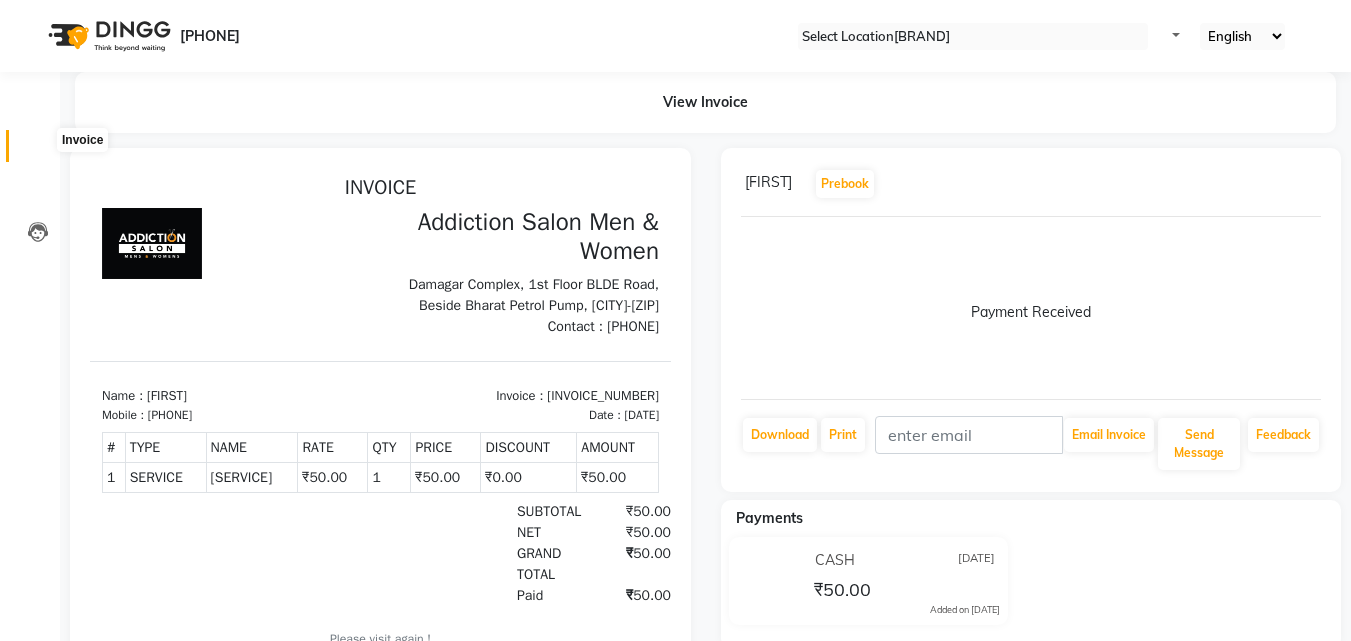 click at bounding box center [37, 151] 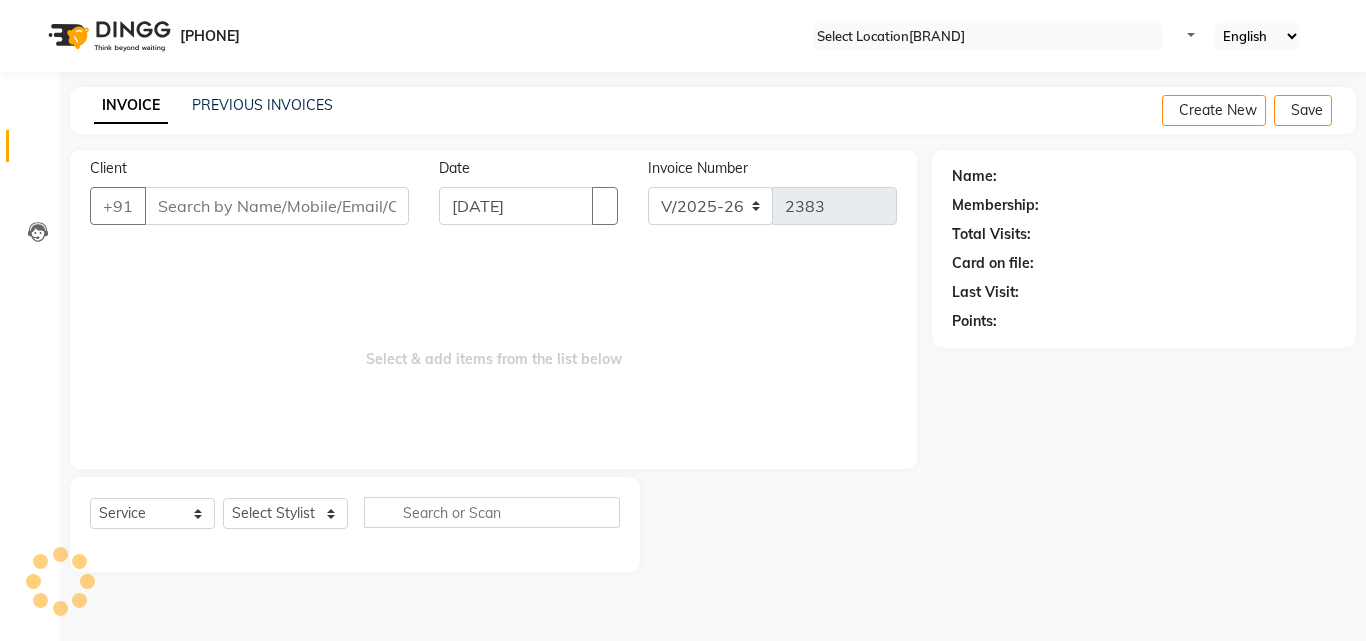click on "Client" at bounding box center [277, 206] 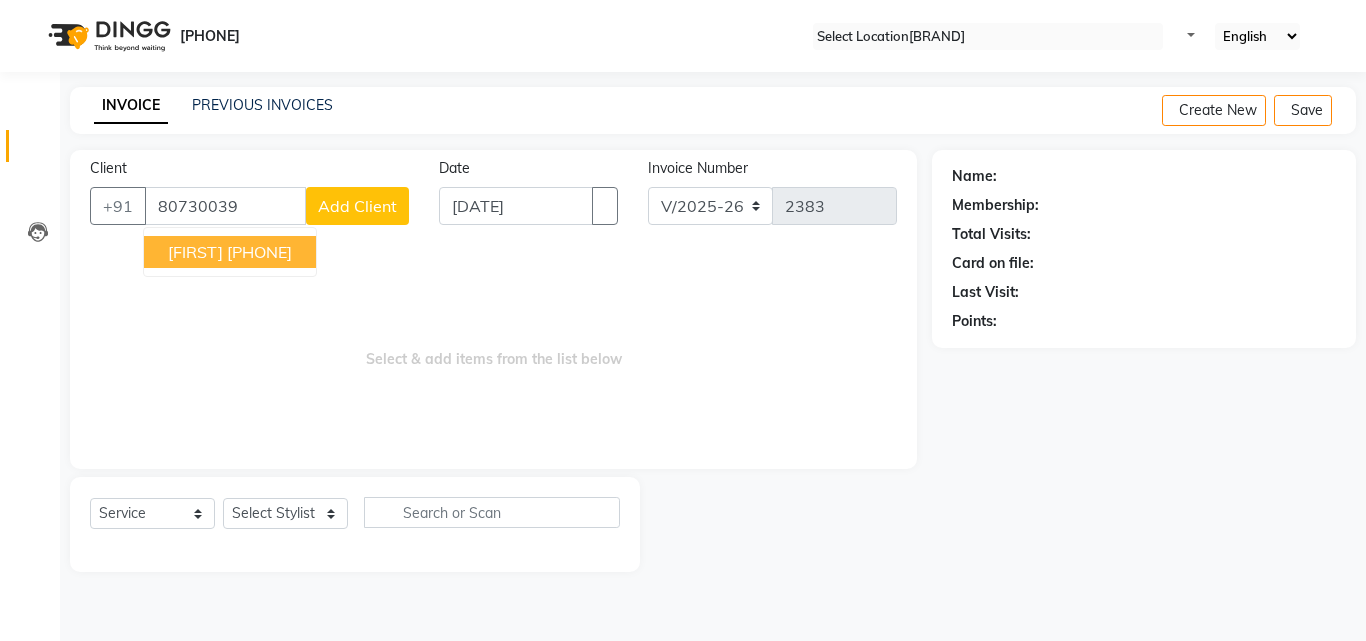 click on "[FIRST] [PHONE]" at bounding box center (230, 252) 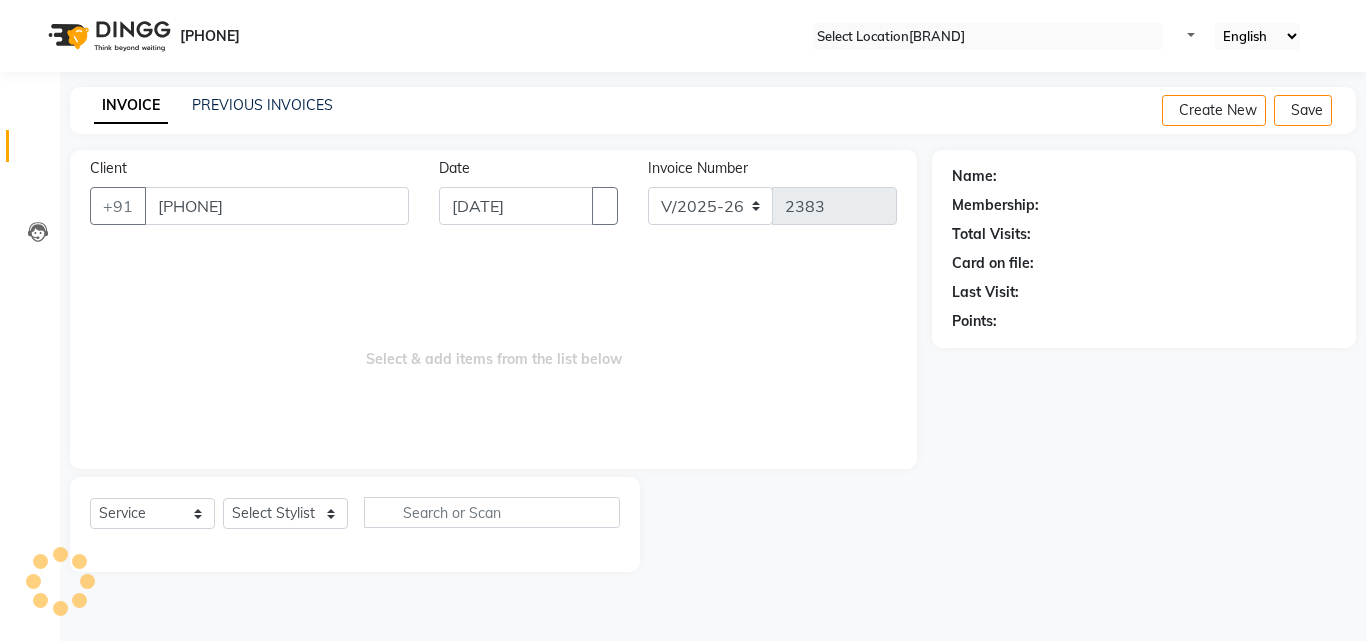 type on "[PHONE]" 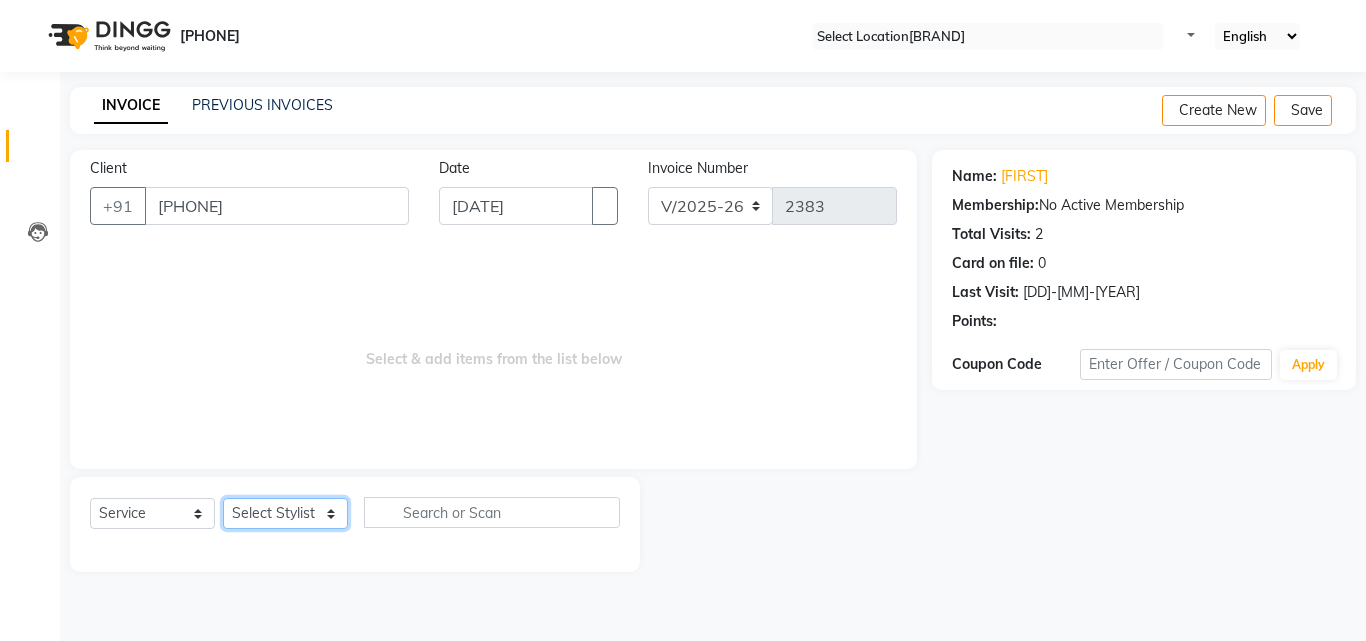 click on "Select Stylist Addiction Salon ALI ANJALI BANSIKA GOURAV KARAN KARAN DEEP KOUSHIK Nikhil Nilesh PAL Pranav [LAST] SHARDA" at bounding box center (285, 513) 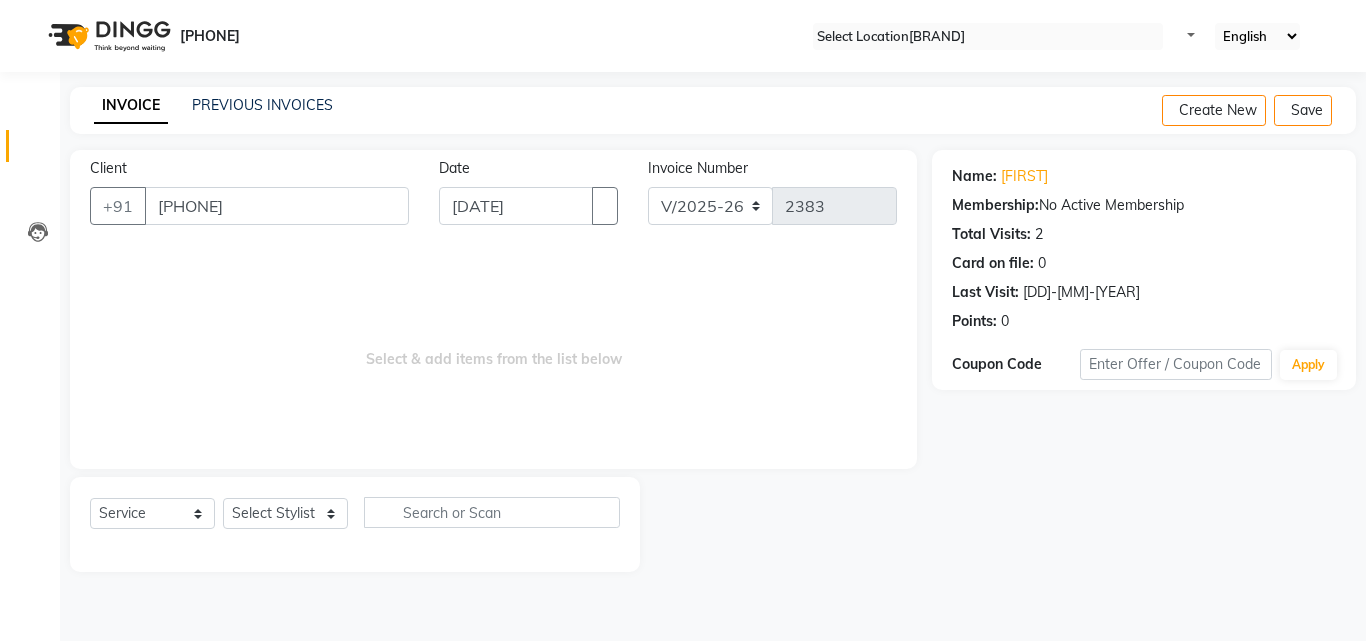click at bounding box center (786, 524) 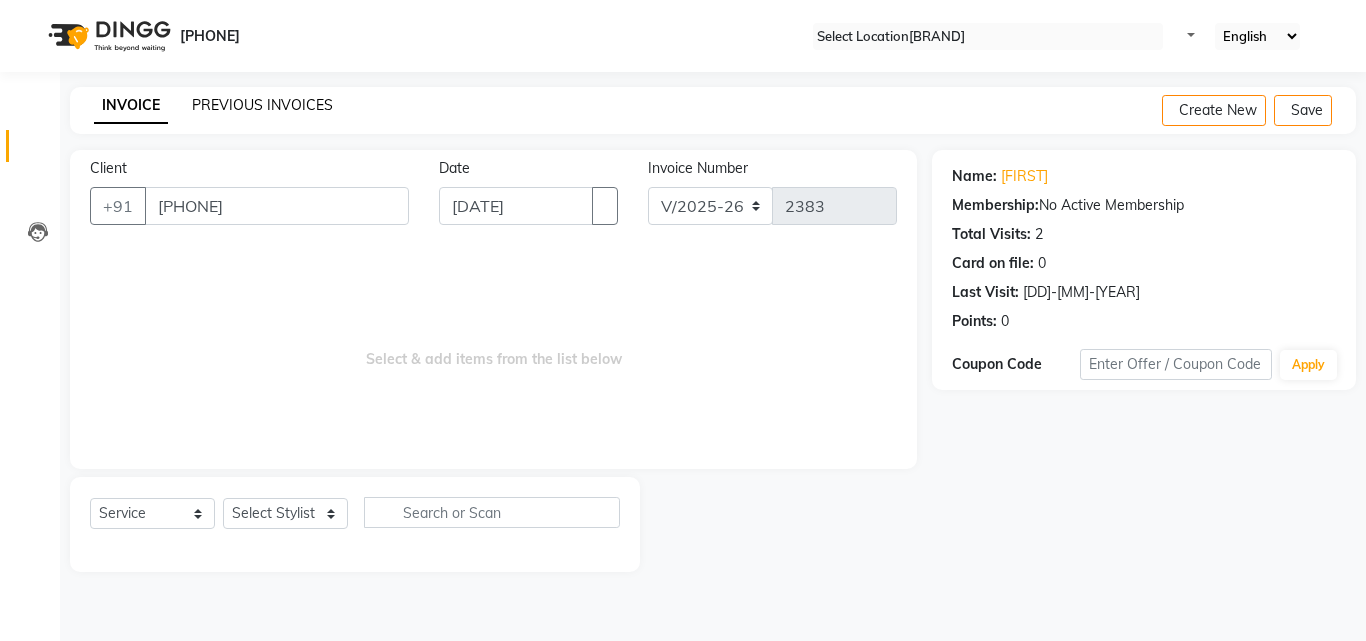 click on "PREVIOUS INVOICES" at bounding box center (262, 105) 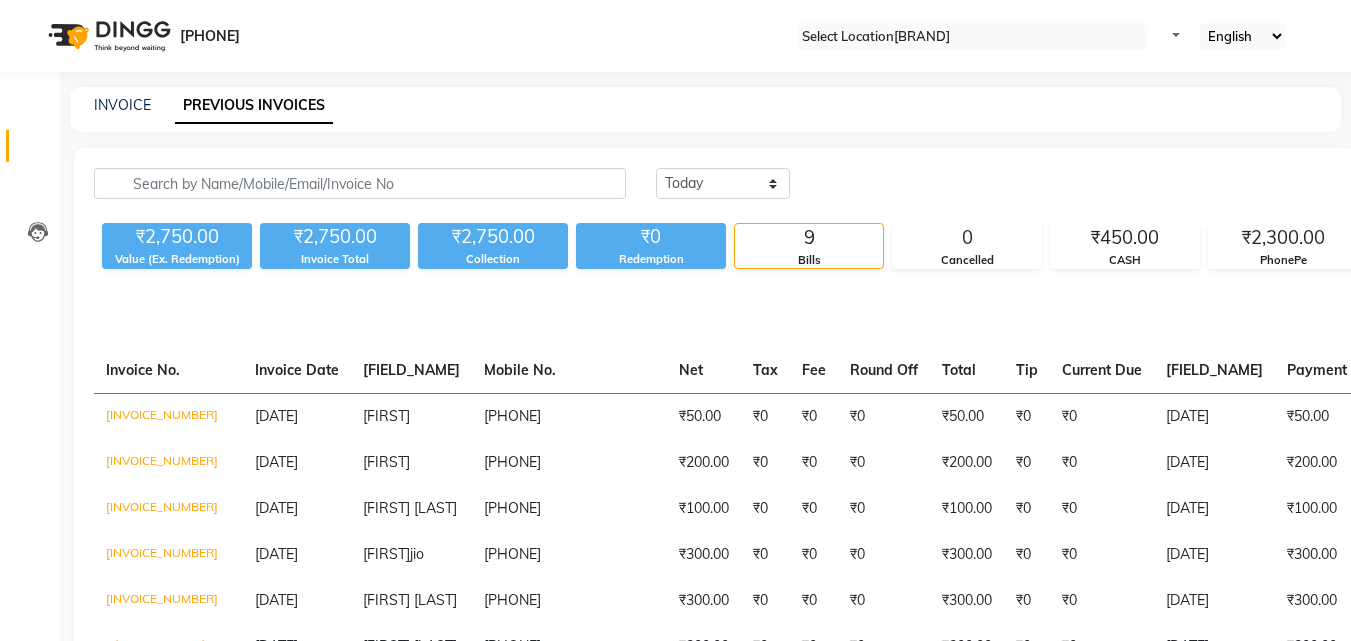click on "INVOICE PREVIOUS INVOICES" at bounding box center (705, 109) 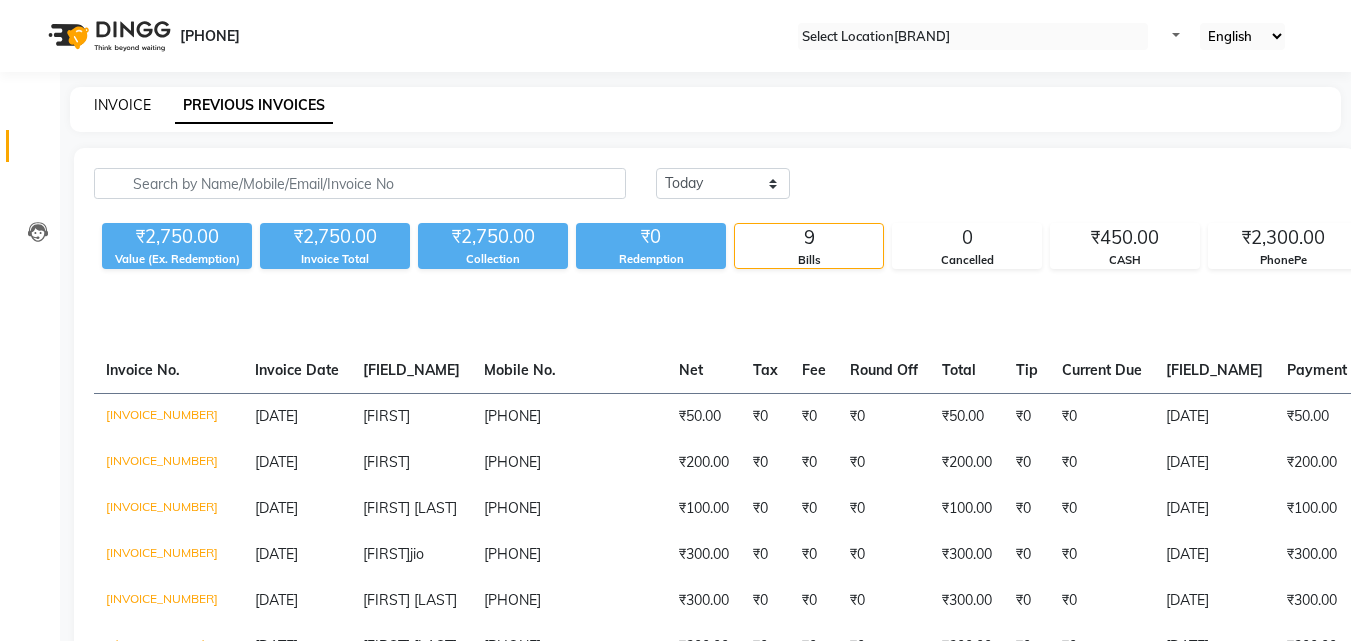 click on "INVOICE" at bounding box center (122, 105) 